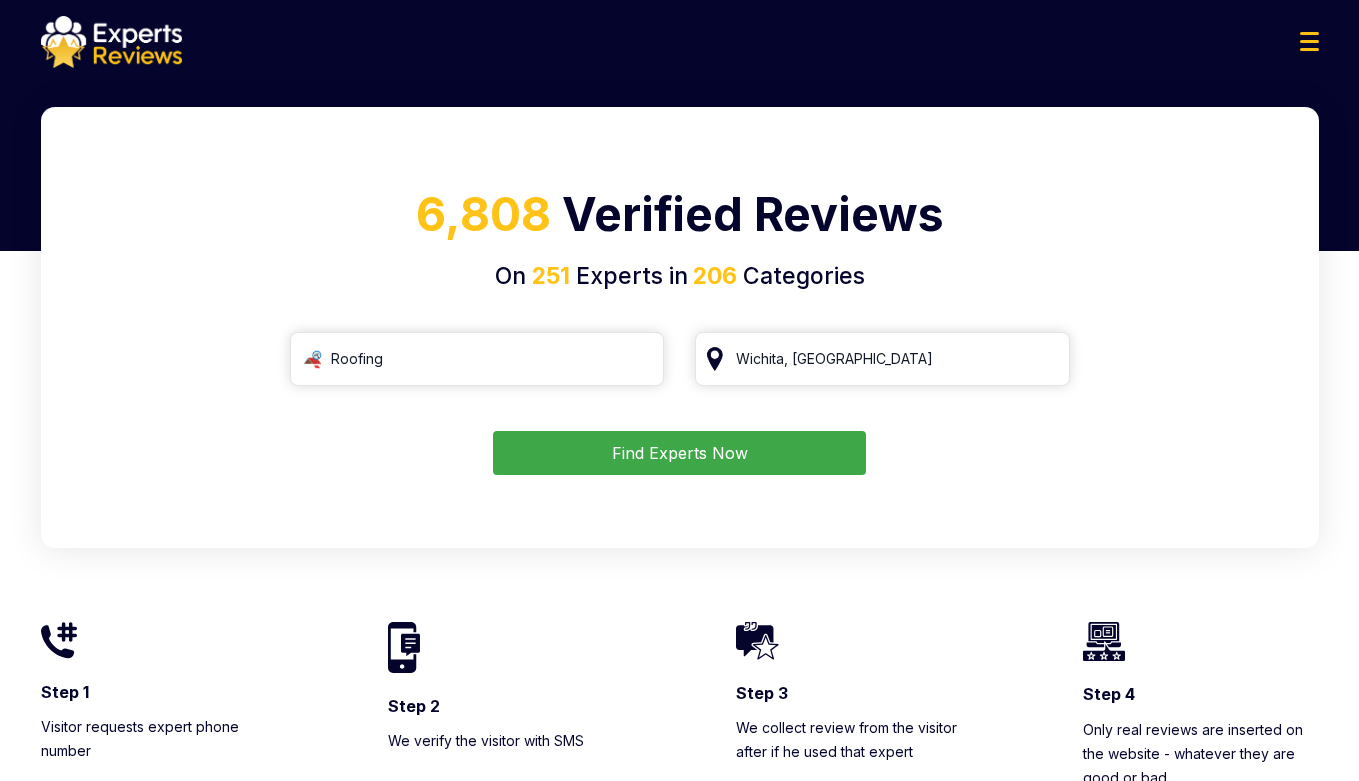 scroll, scrollTop: 0, scrollLeft: 0, axis: both 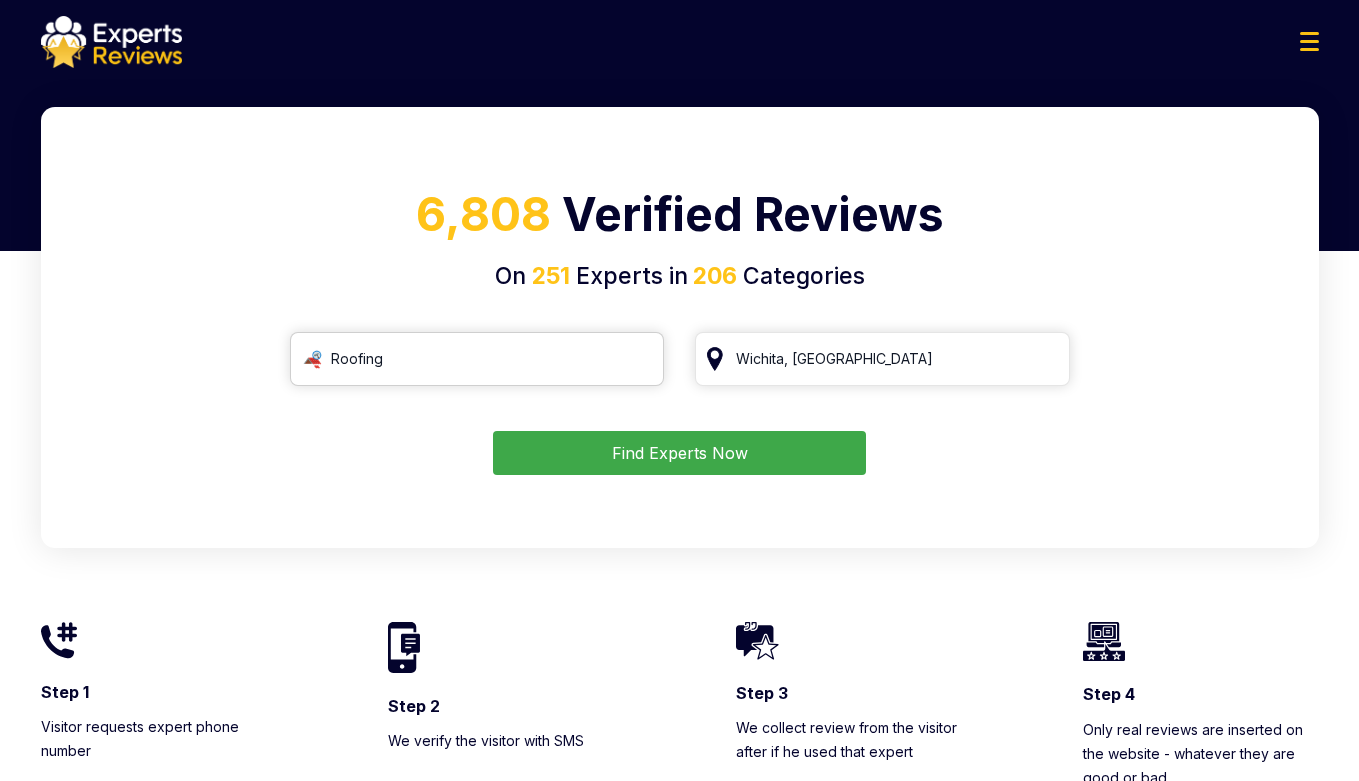 click on "Roofing" at bounding box center [477, 359] 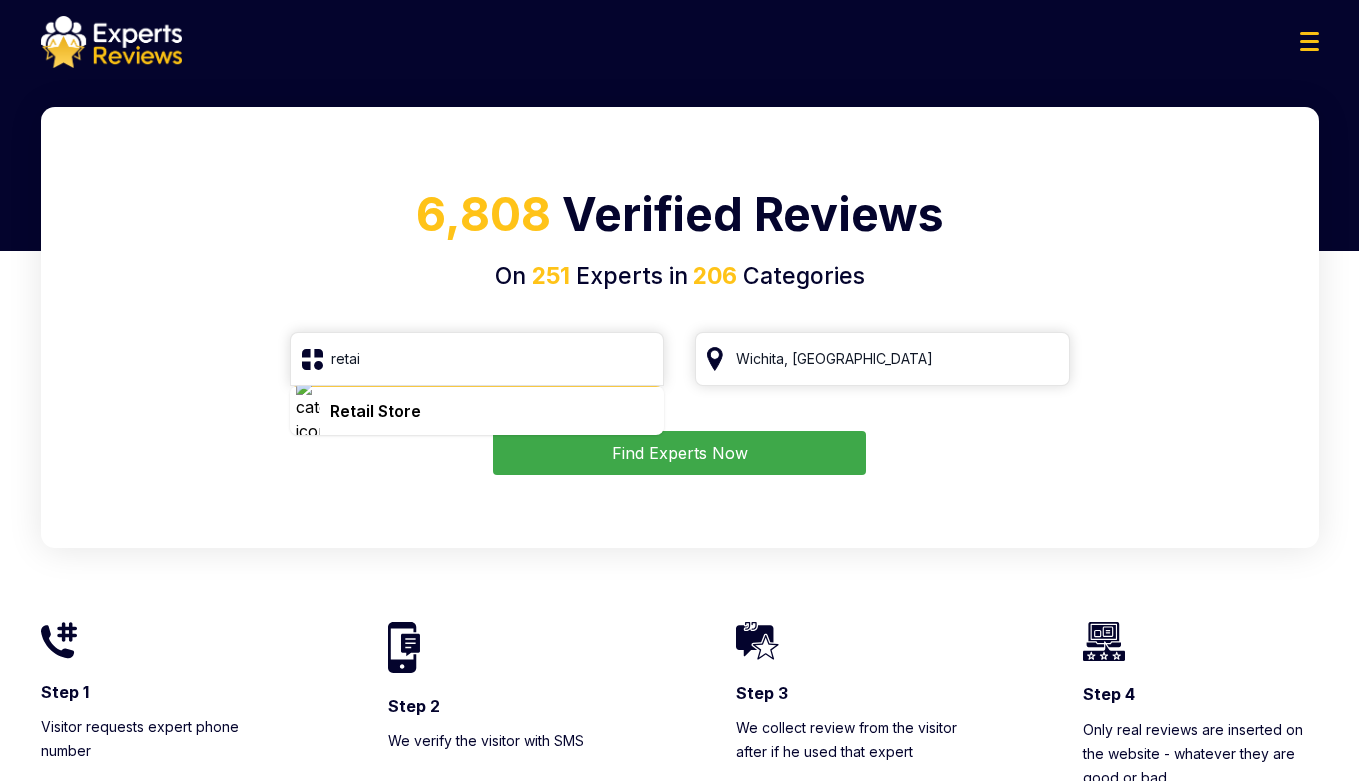 click on "Retail Store" at bounding box center [375, 411] 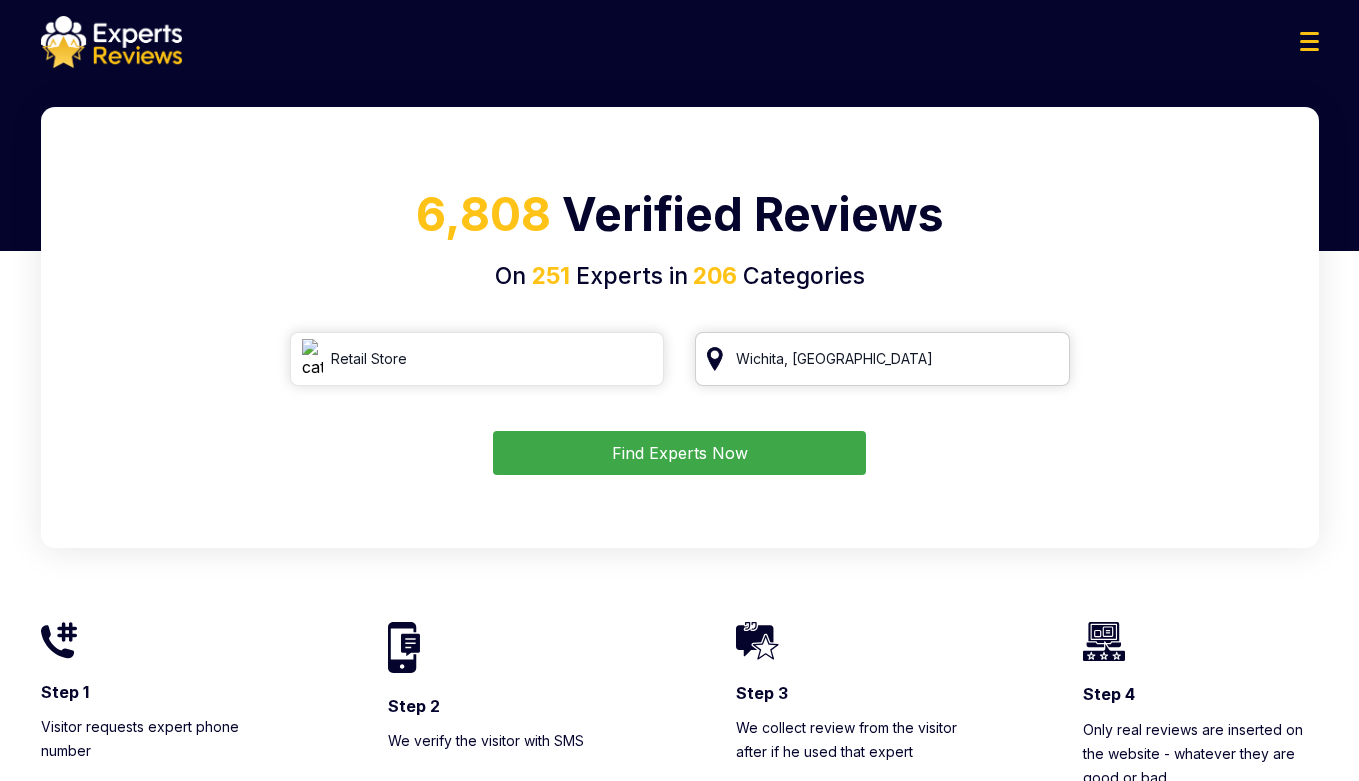 click on "Wichita, [GEOGRAPHIC_DATA]" at bounding box center [882, 359] 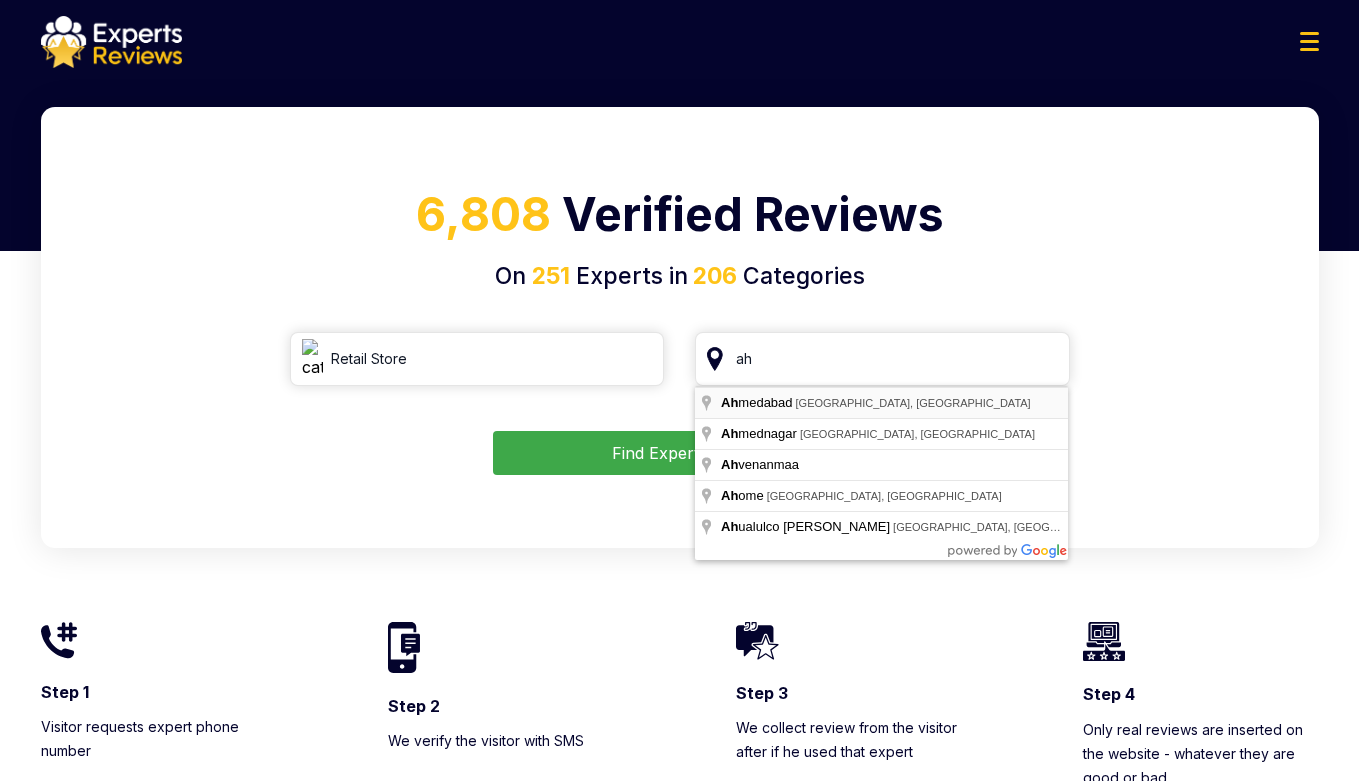 type on "[GEOGRAPHIC_DATA], [GEOGRAPHIC_DATA], [GEOGRAPHIC_DATA]" 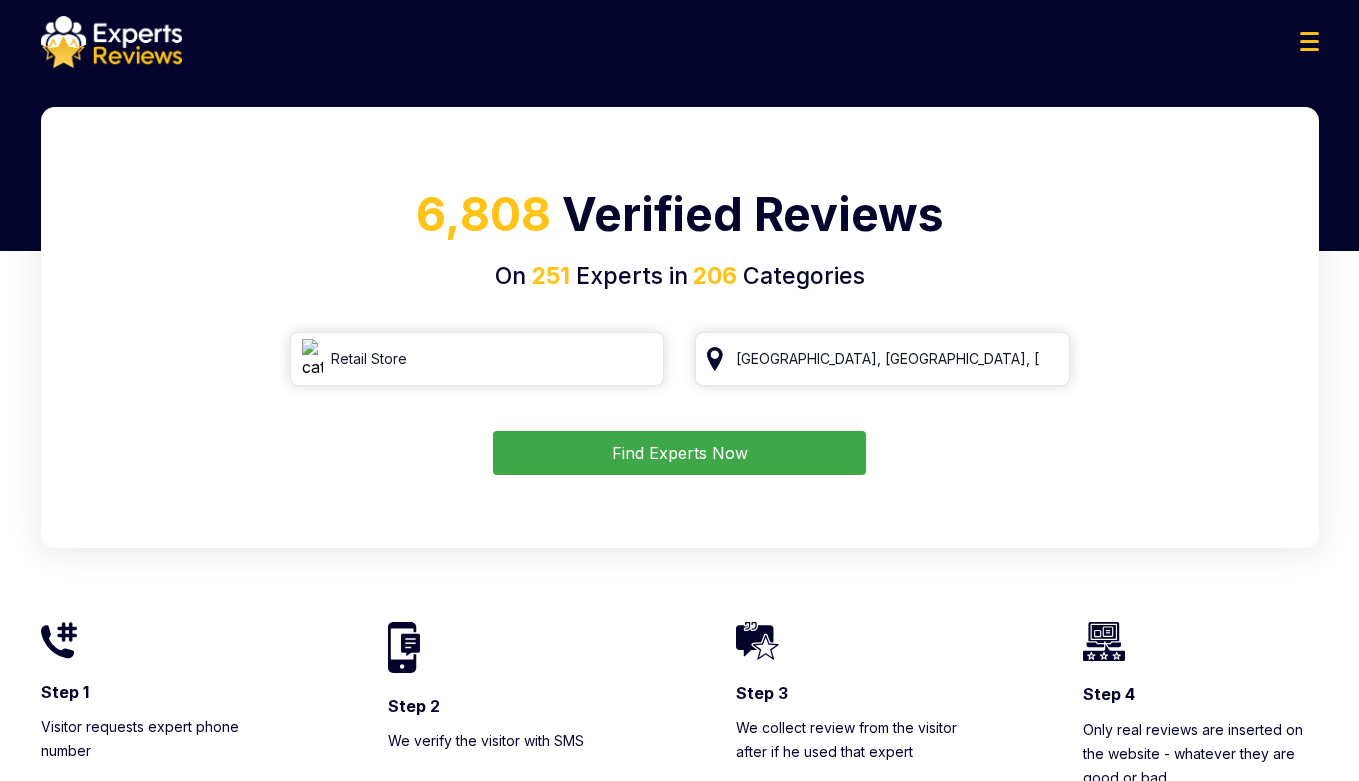 click on "Find Experts Now" at bounding box center (679, 453) 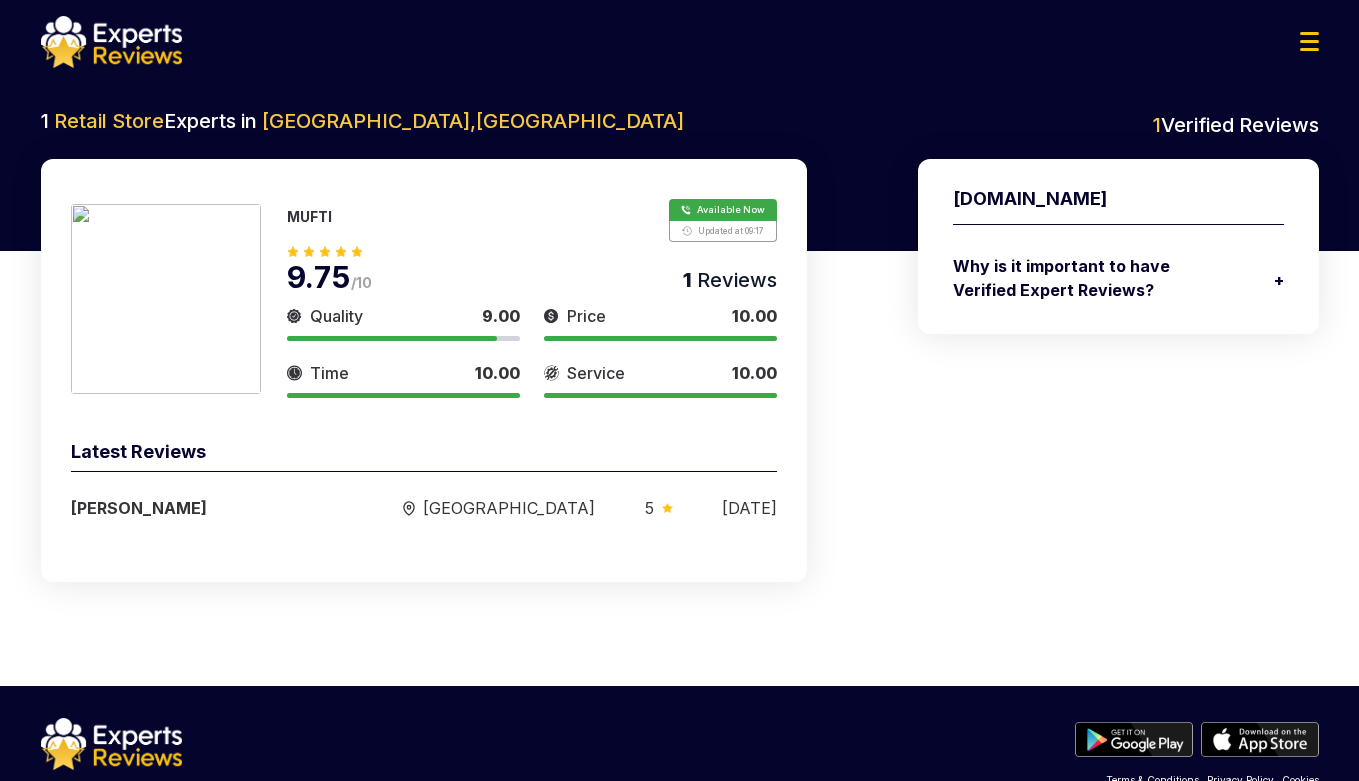 click at bounding box center [166, 299] 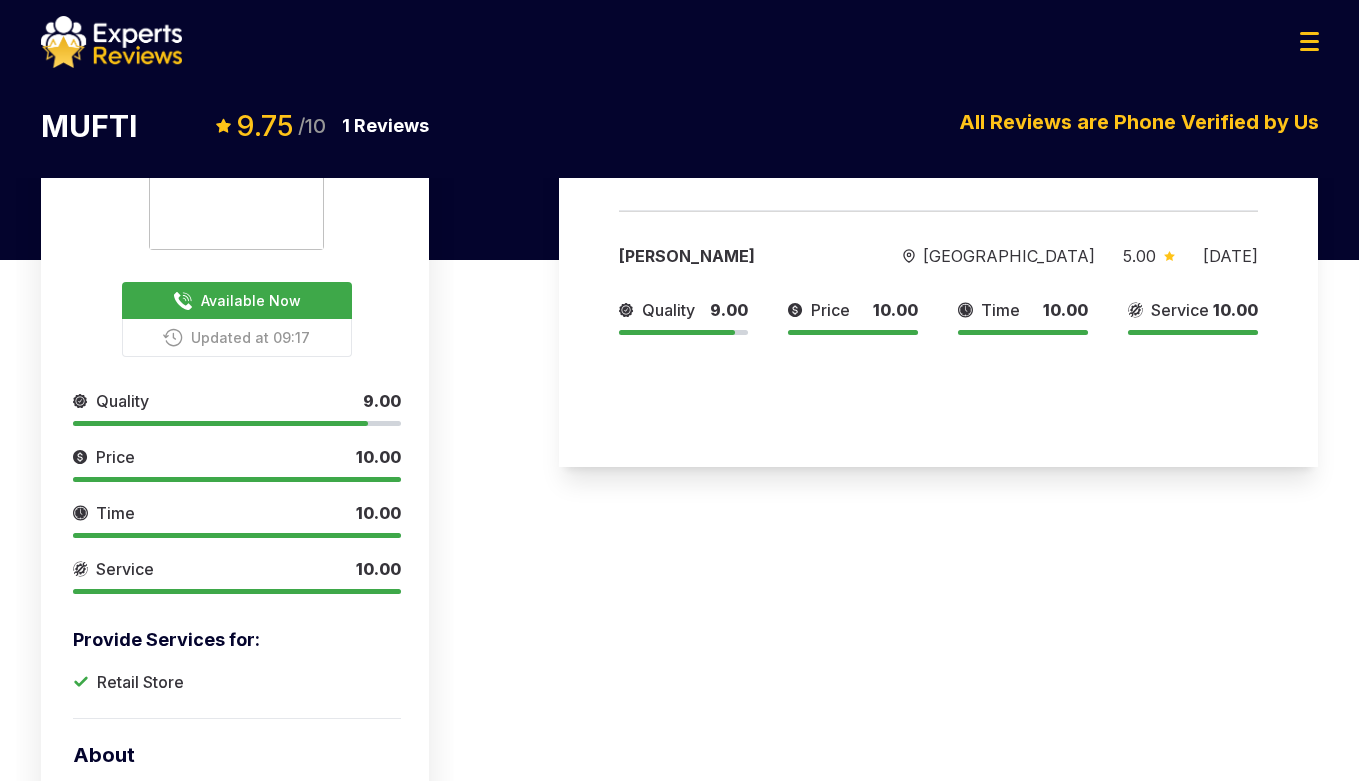 scroll, scrollTop: 0, scrollLeft: 0, axis: both 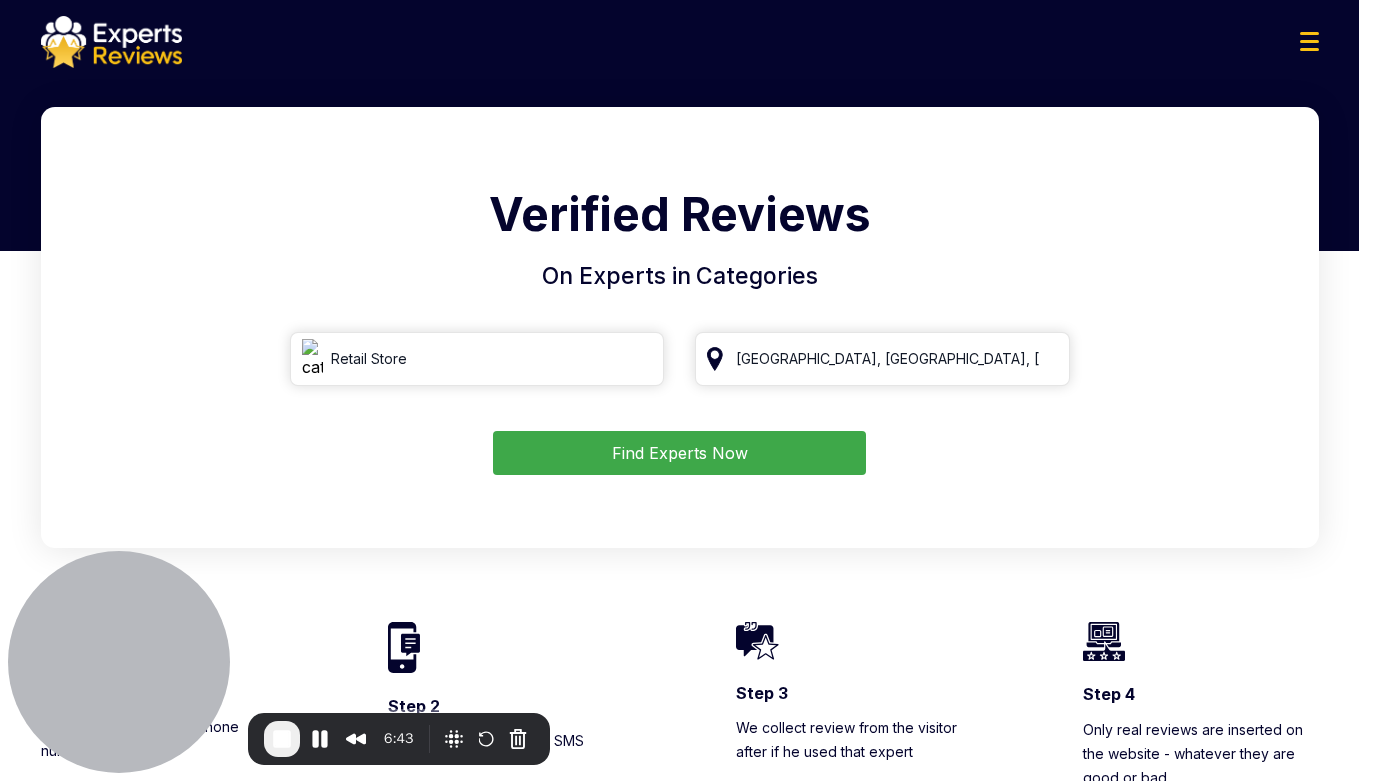 click at bounding box center (165, 810) 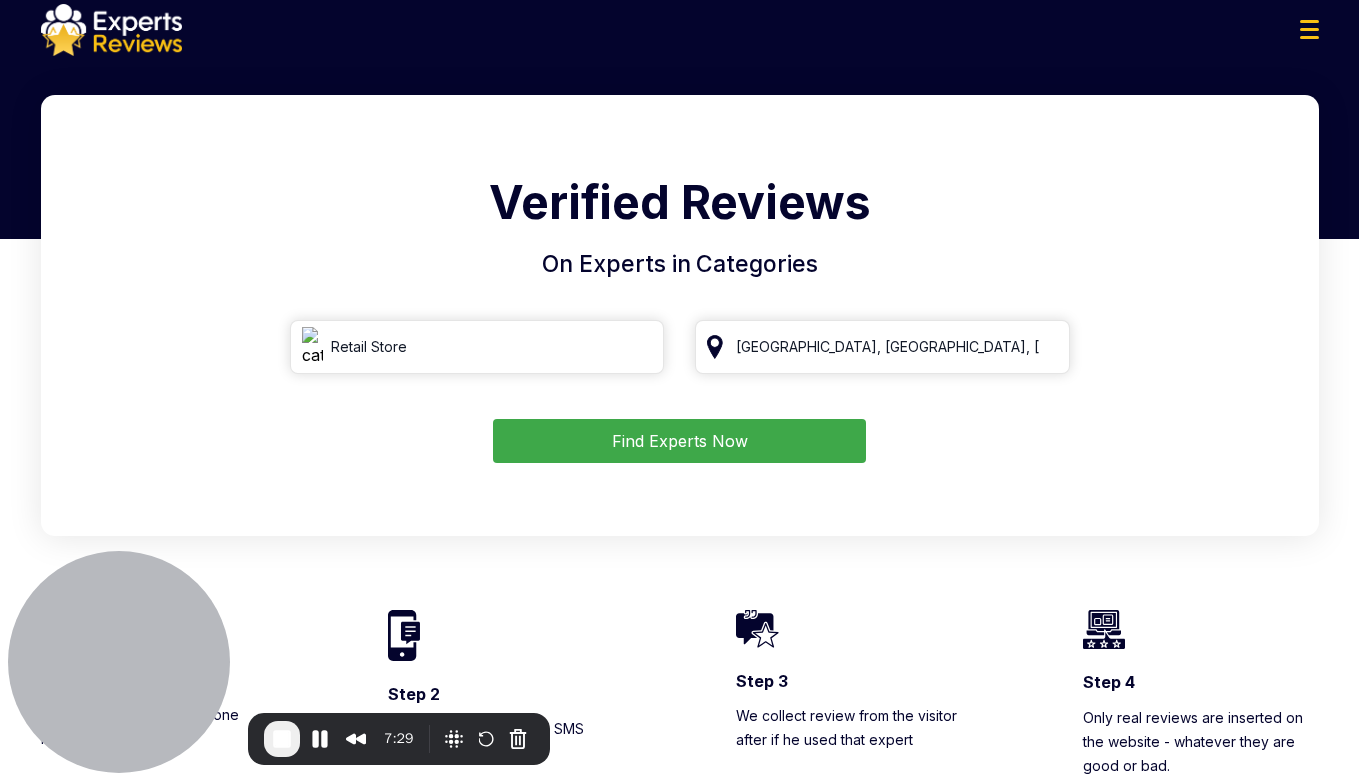 scroll, scrollTop: 0, scrollLeft: 0, axis: both 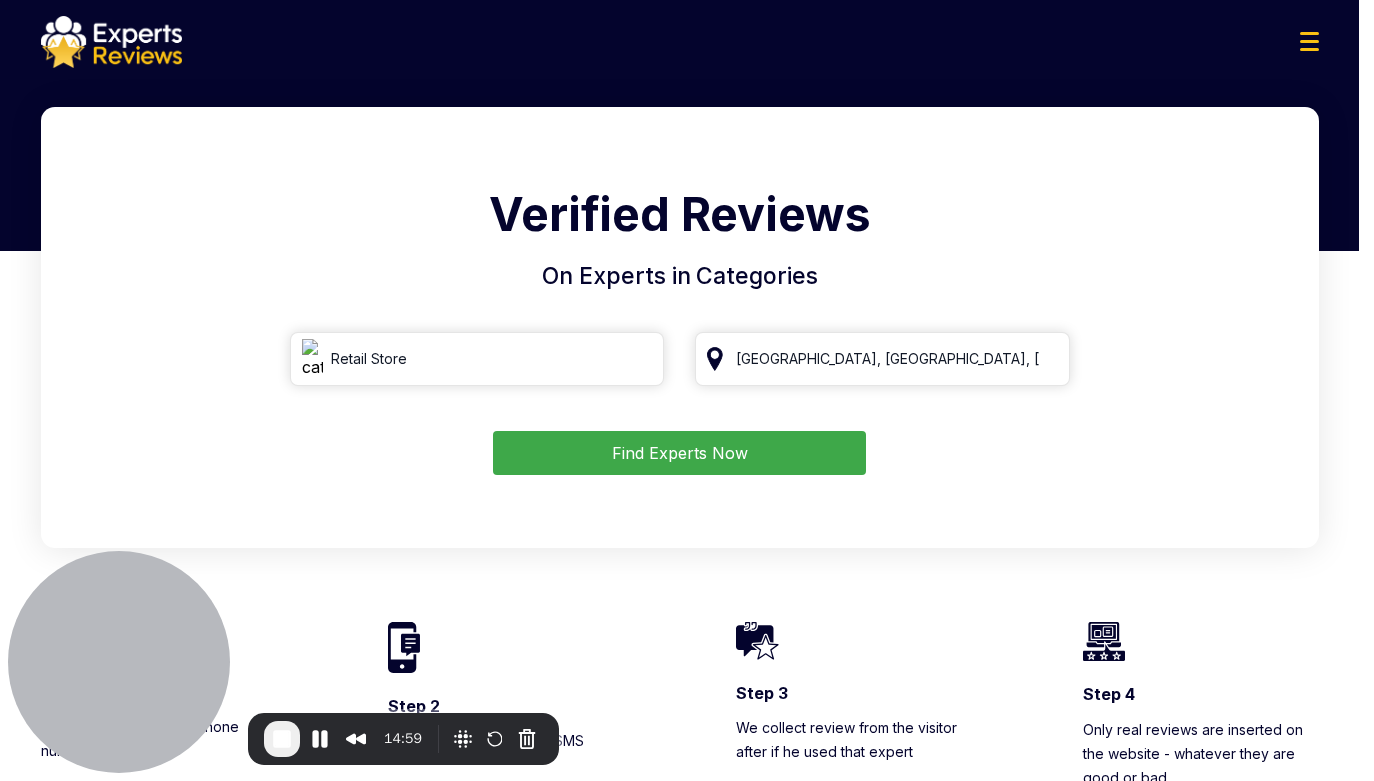click at bounding box center [165, 810] 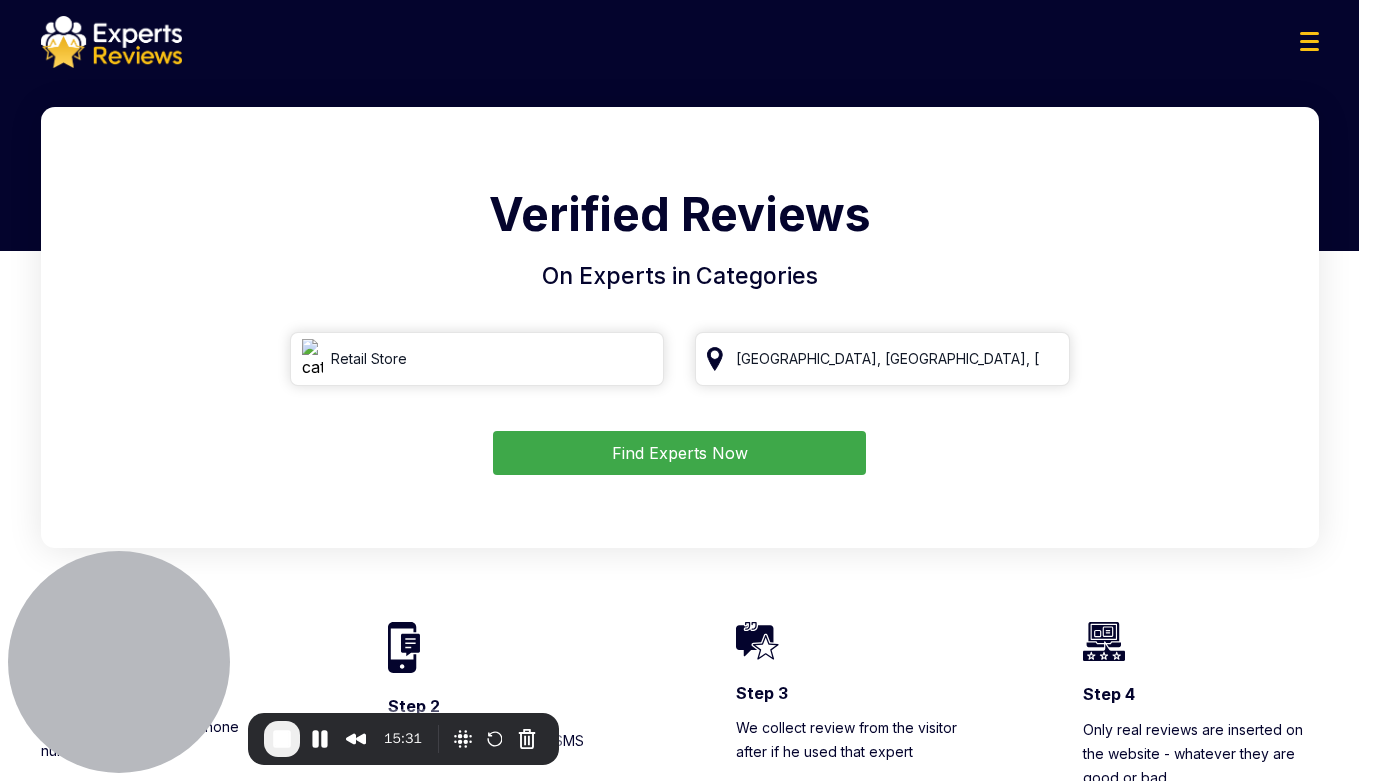 click at bounding box center [165, 810] 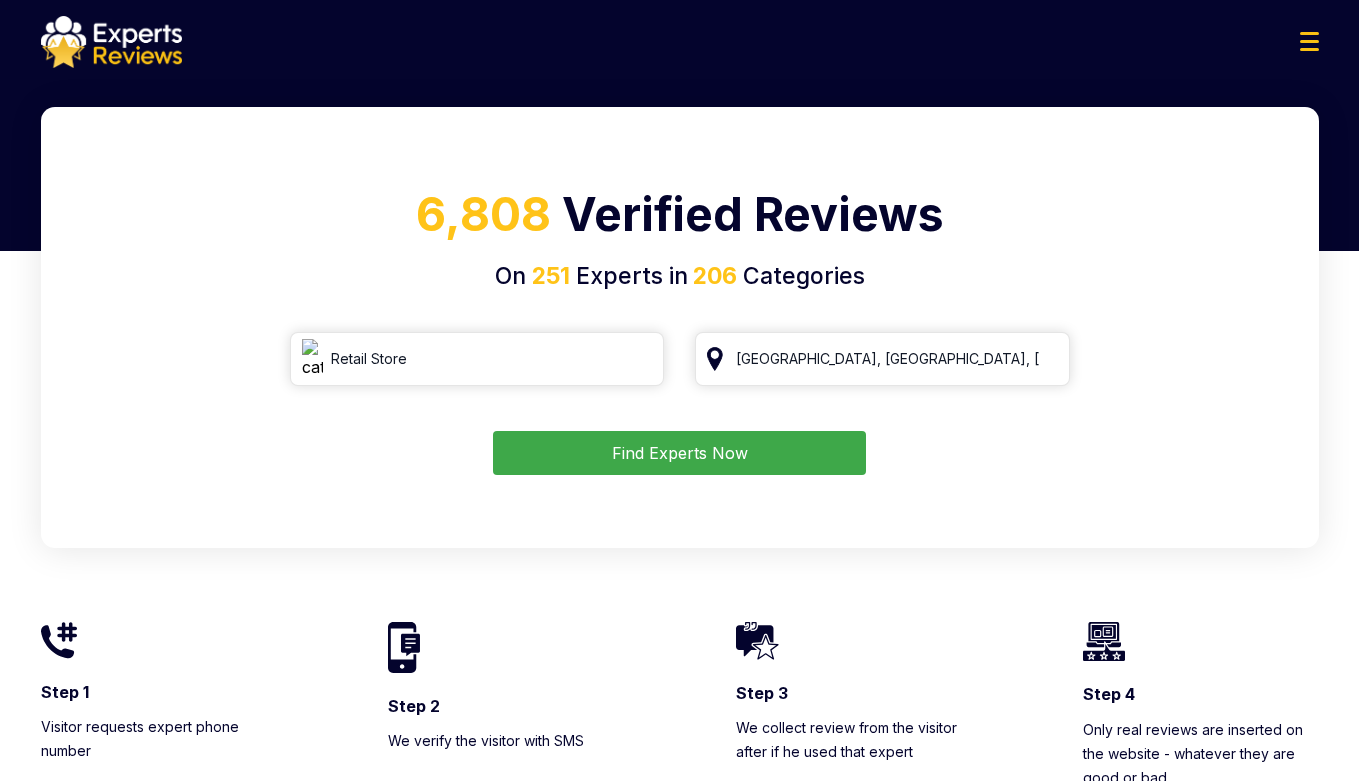 scroll, scrollTop: 0, scrollLeft: 0, axis: both 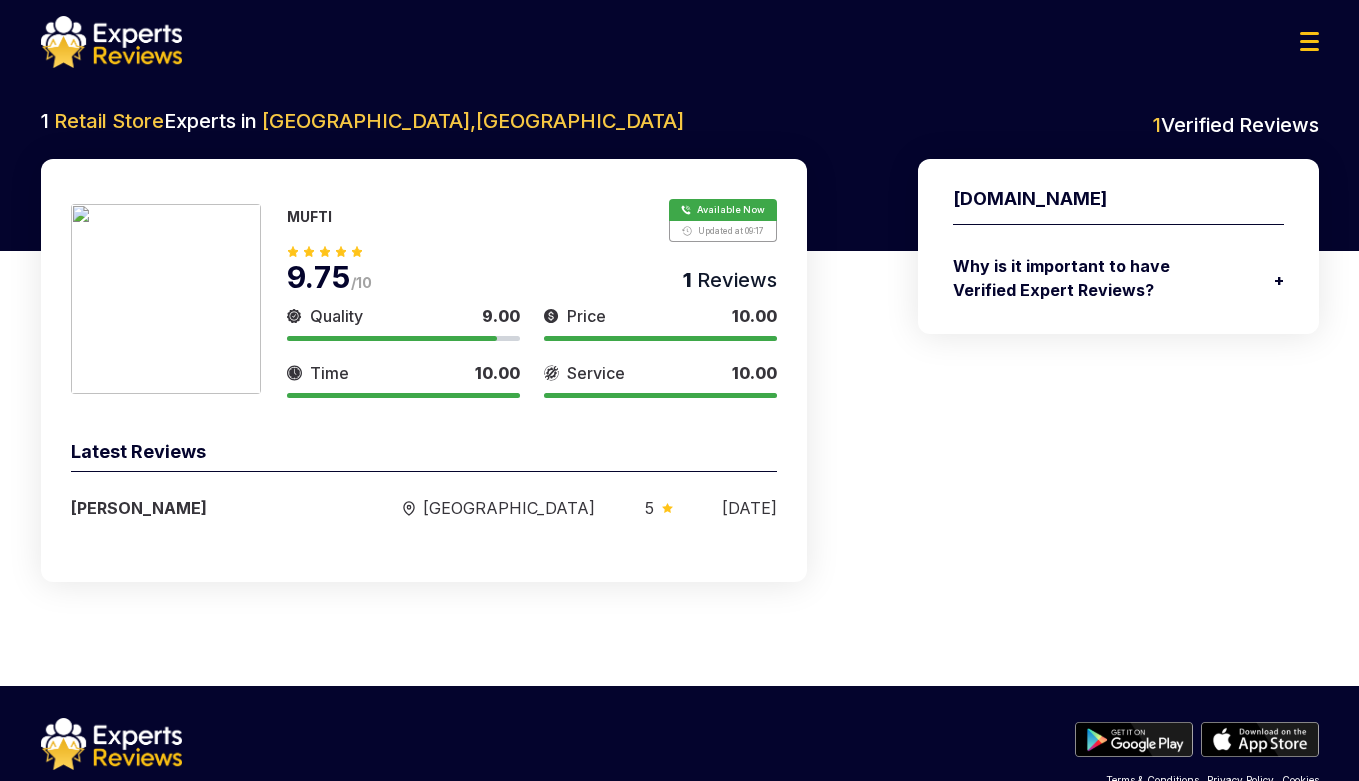 click at bounding box center [166, 299] 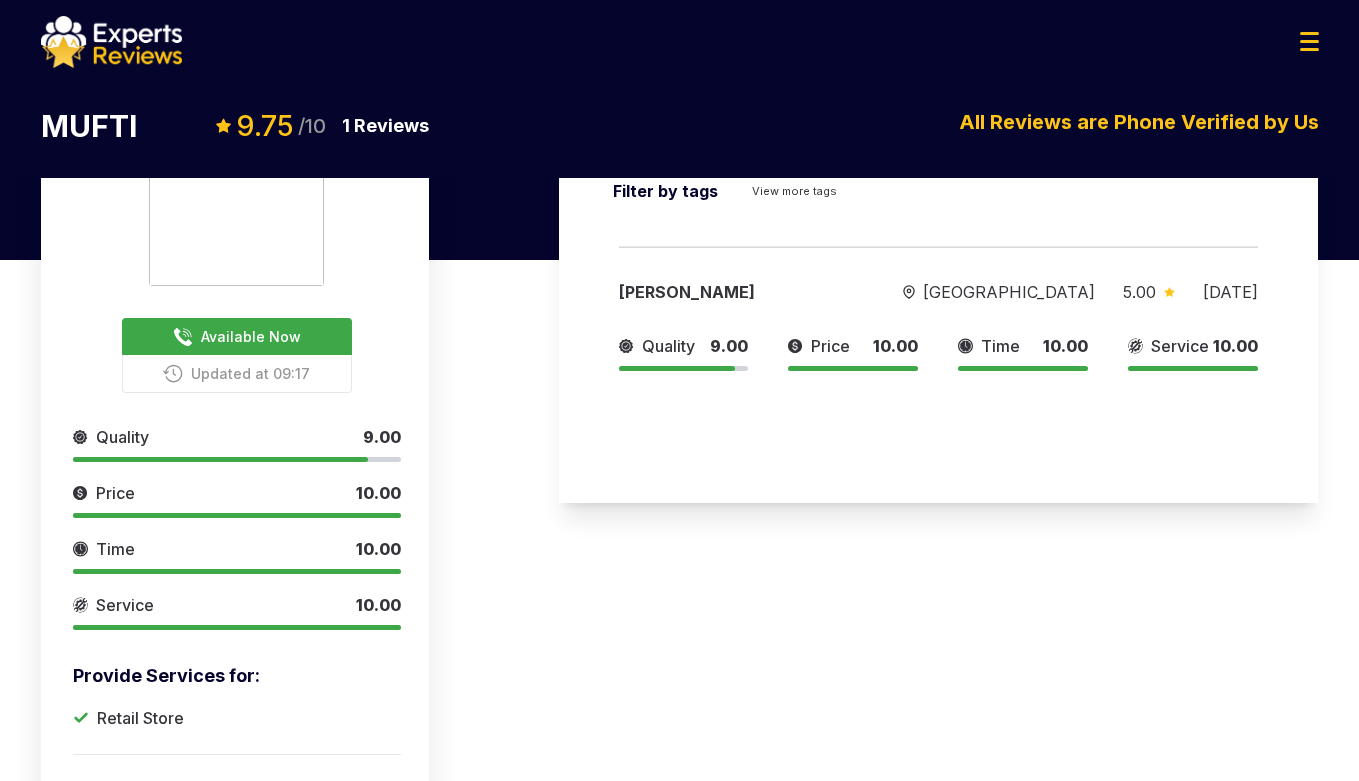 scroll, scrollTop: 0, scrollLeft: 0, axis: both 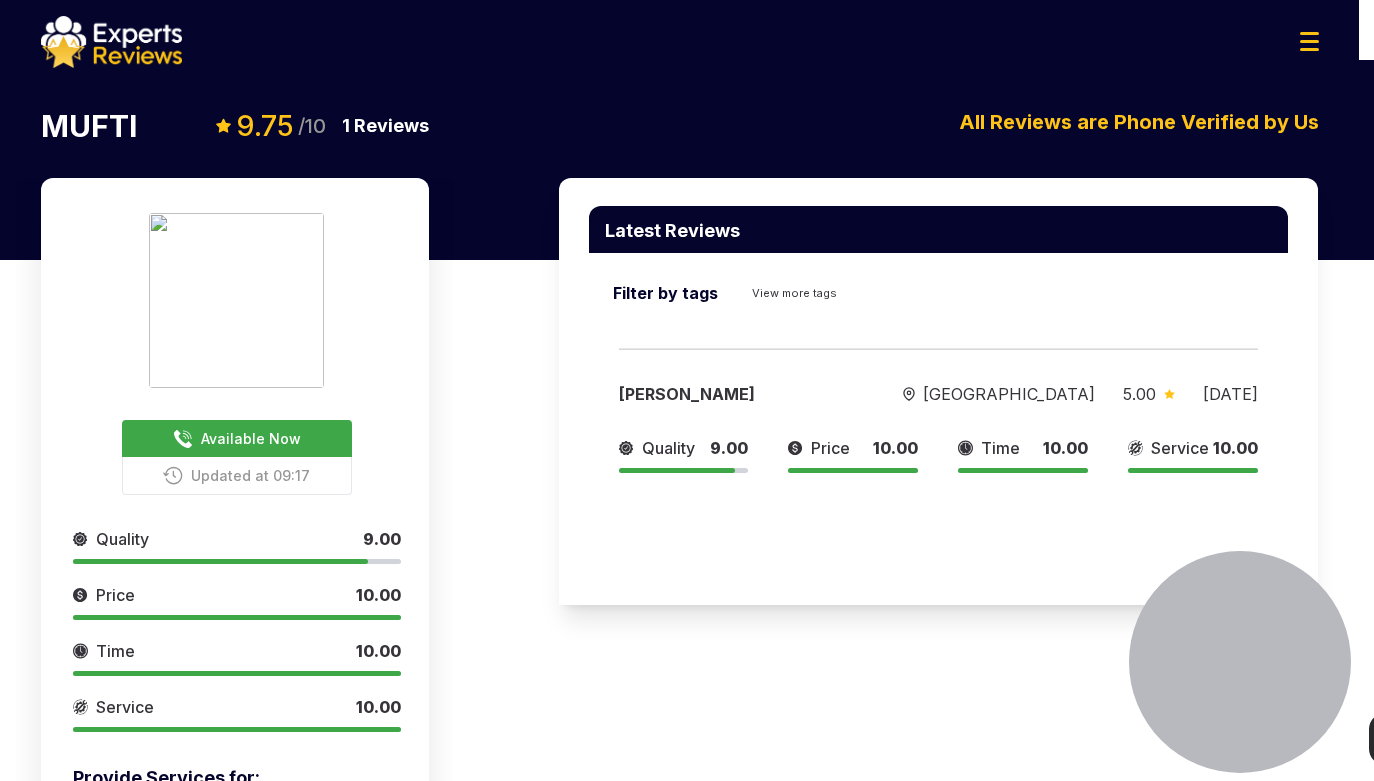 click on "Check your settings" at bounding box center [687, 864] 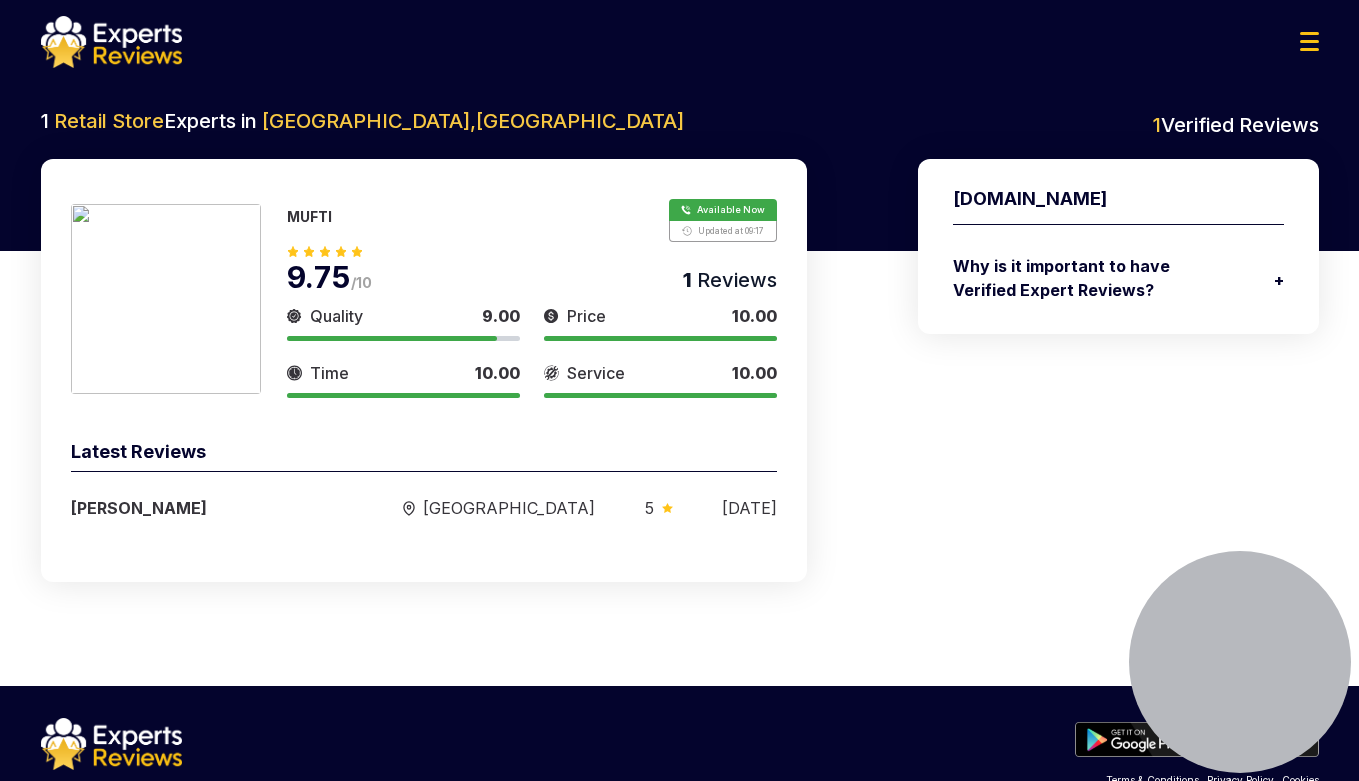 click at bounding box center [166, 299] 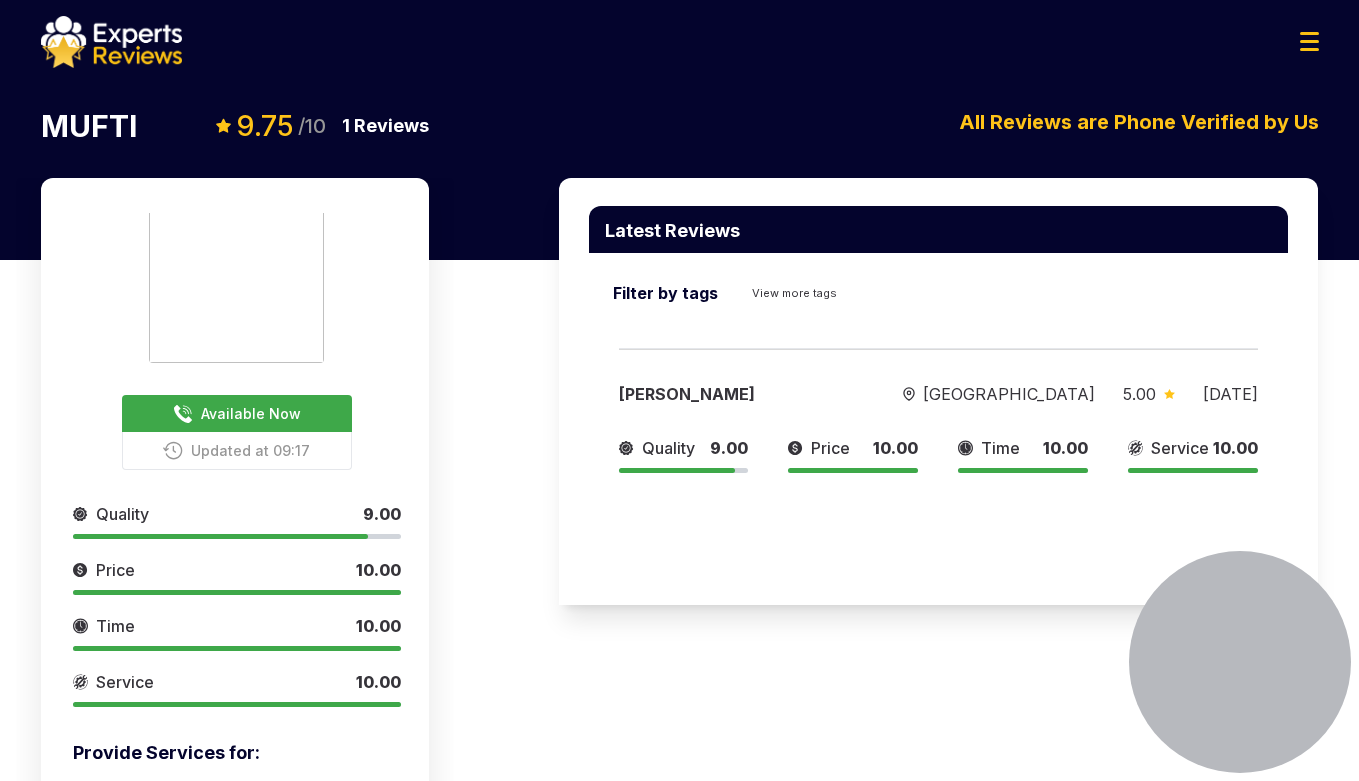 scroll, scrollTop: 49, scrollLeft: 0, axis: vertical 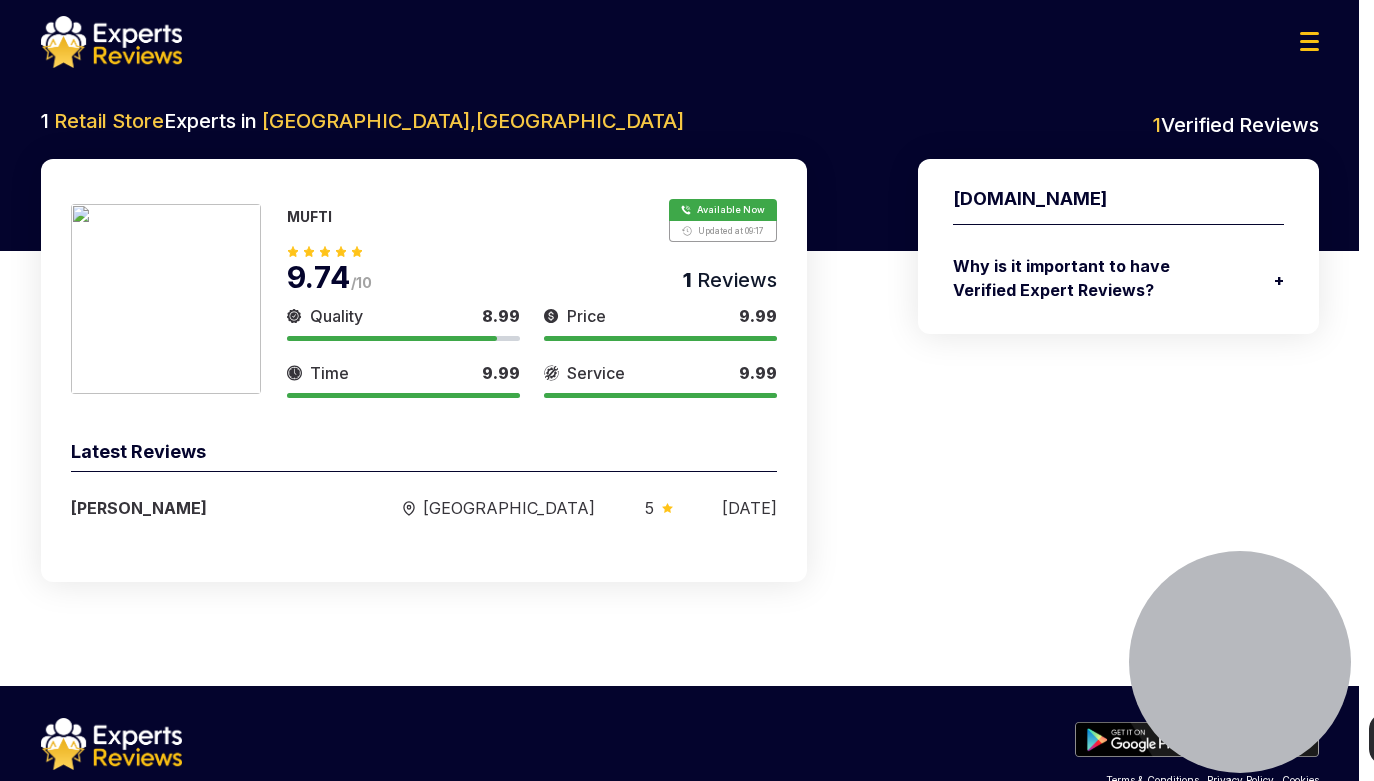 click at bounding box center (165, 810) 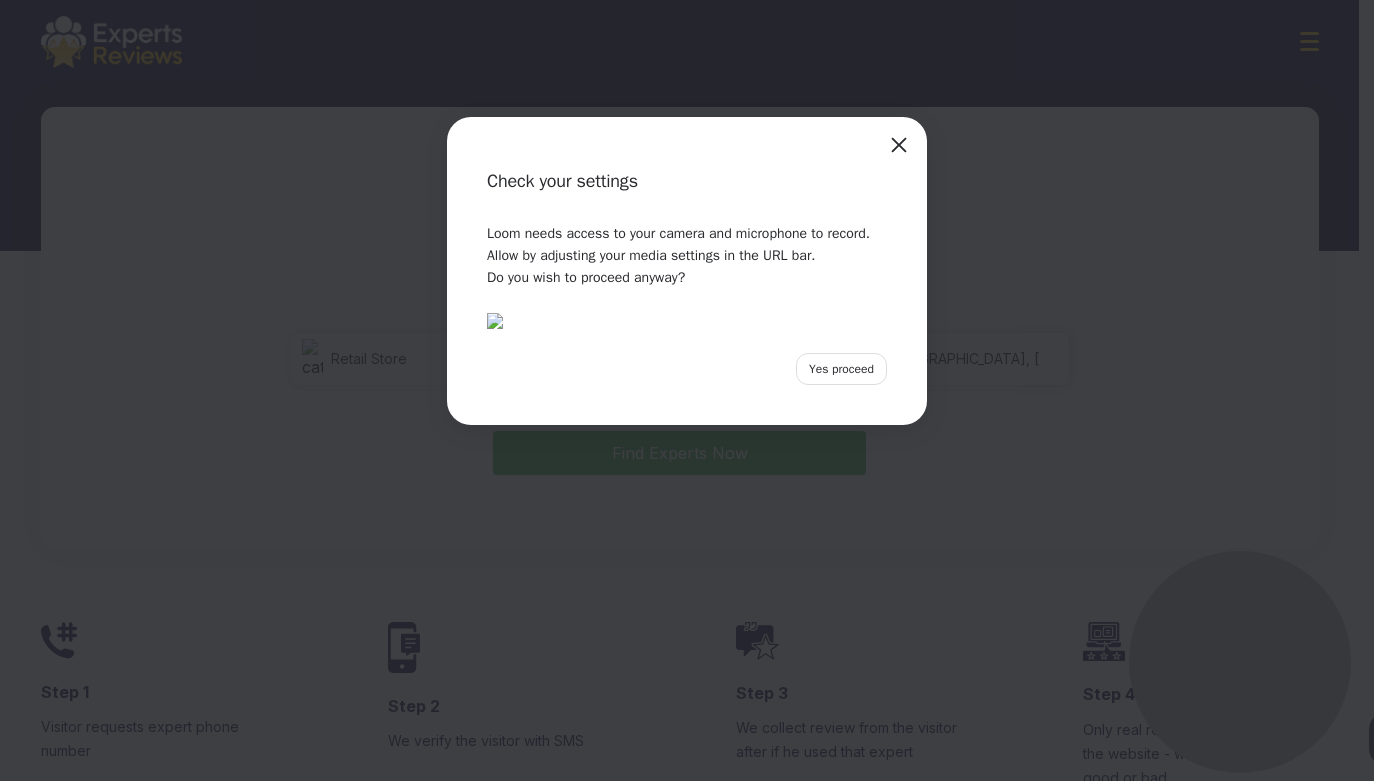 scroll, scrollTop: 0, scrollLeft: 0, axis: both 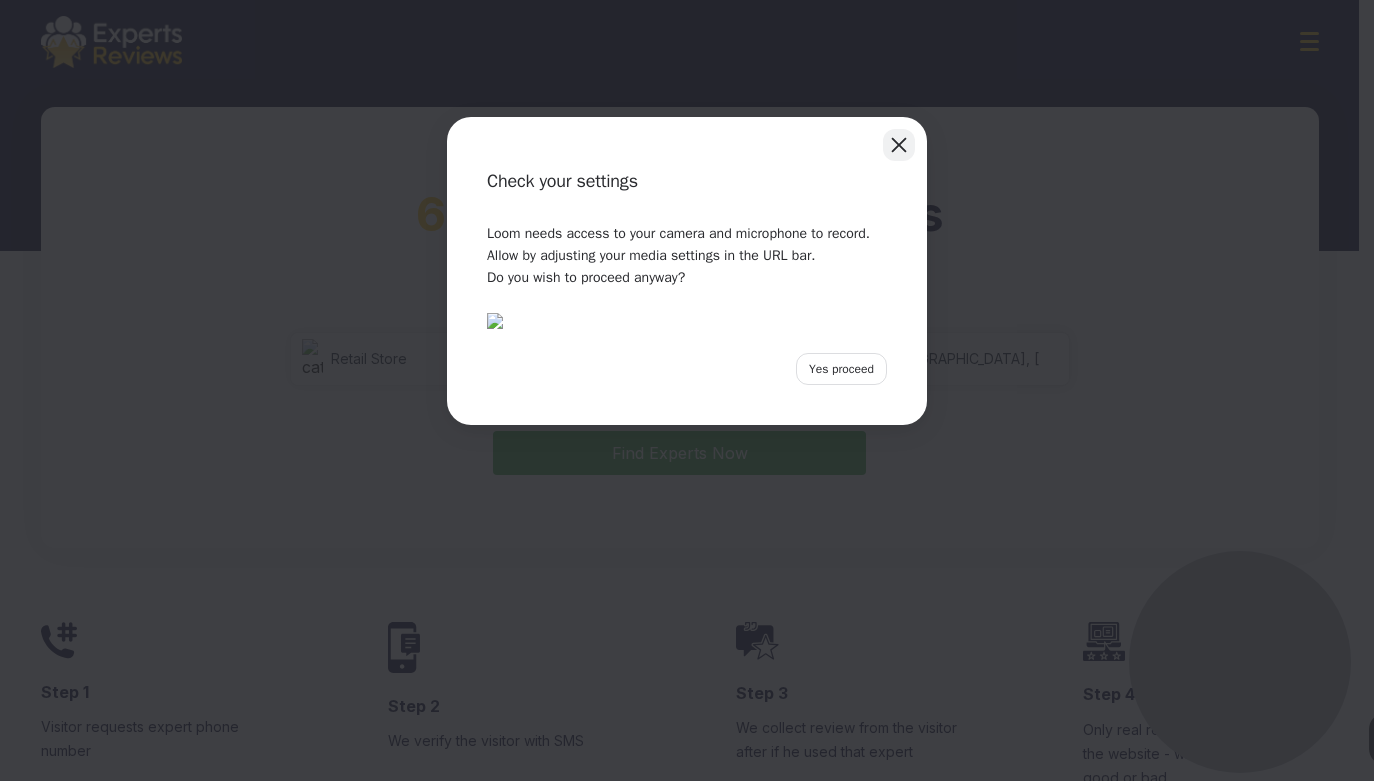 click at bounding box center [899, 145] 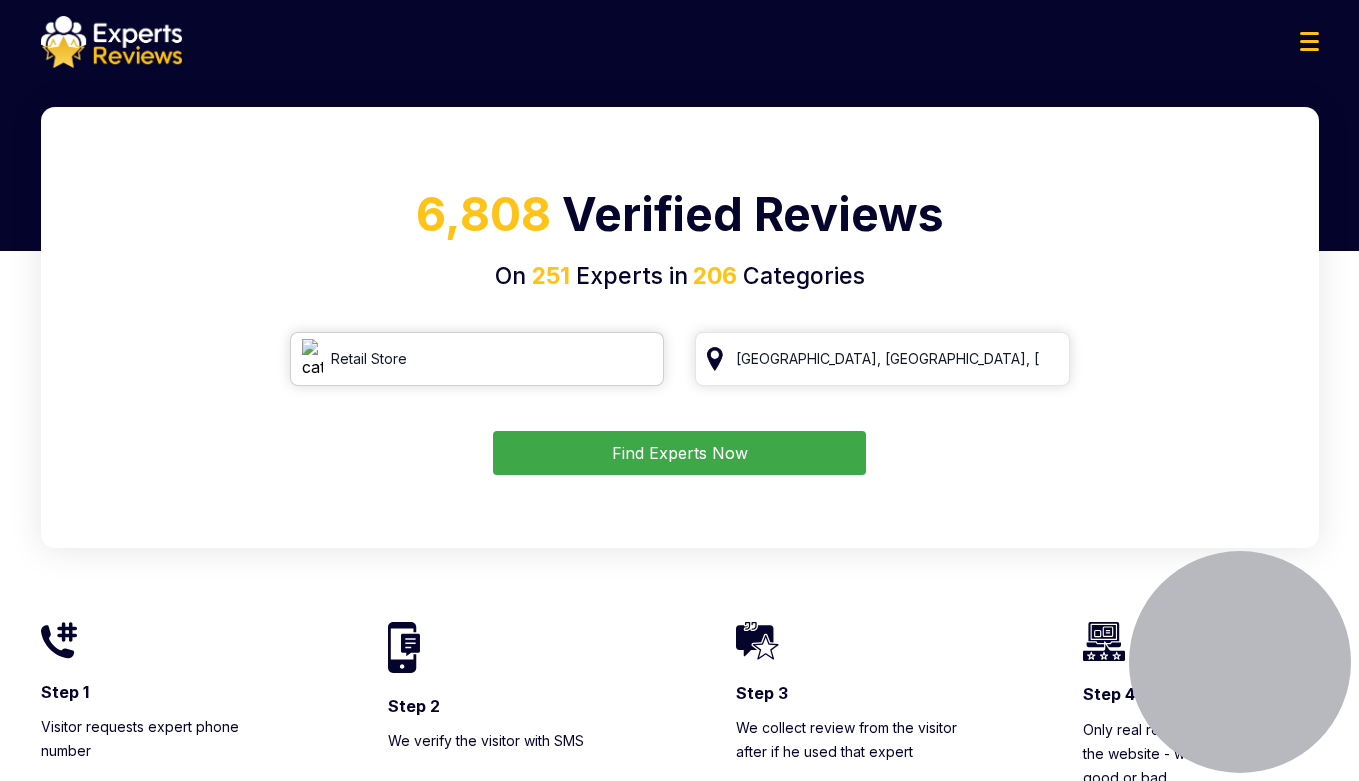 click on "Retail Store" at bounding box center (477, 359) 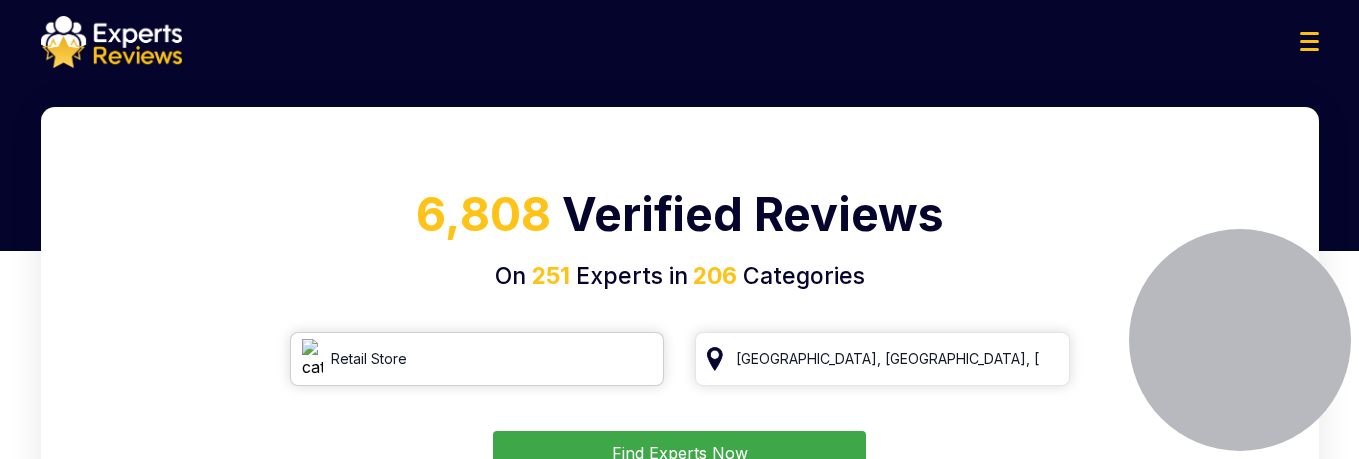 click on "Retail Store" at bounding box center (477, 359) 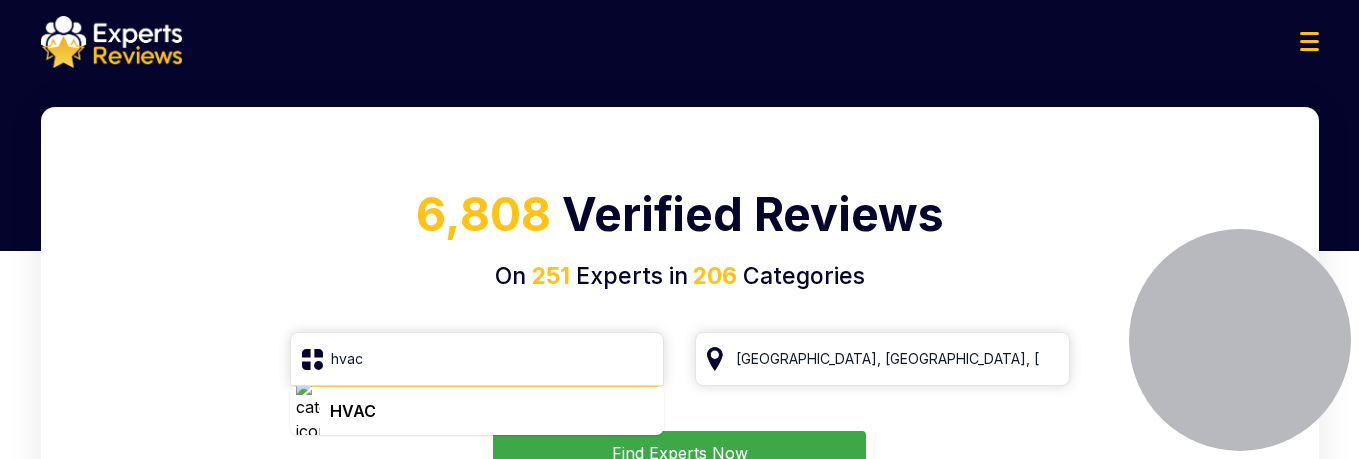 click on "HVAC" at bounding box center (353, 411) 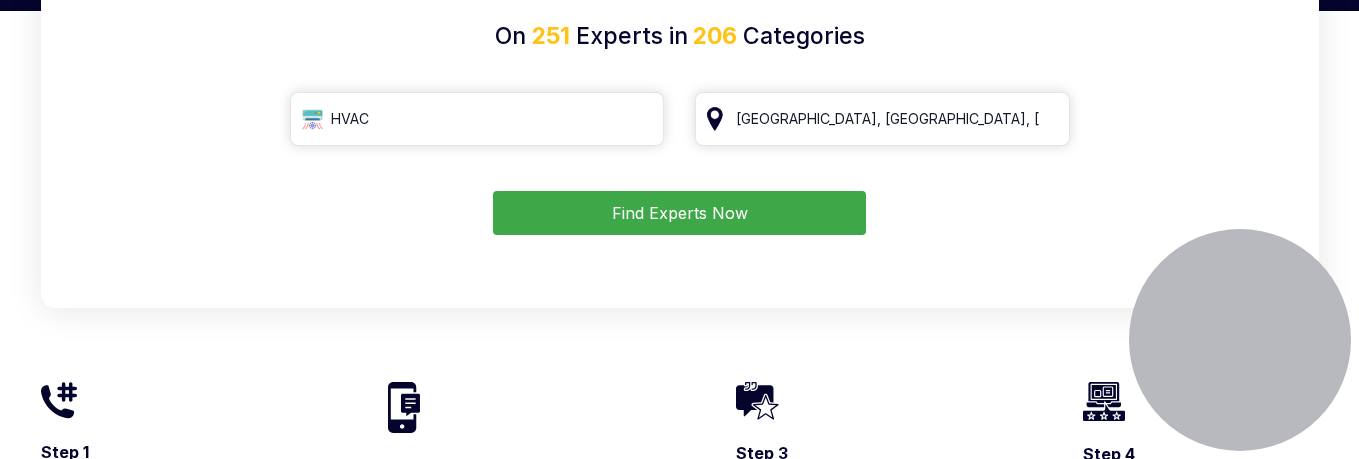 scroll, scrollTop: 0, scrollLeft: 0, axis: both 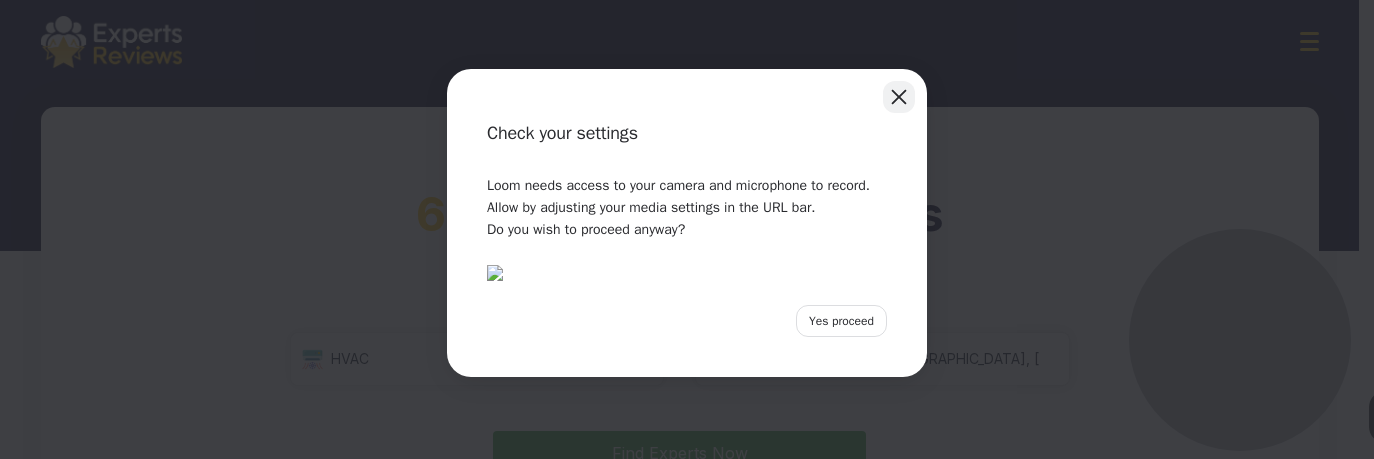 click at bounding box center (899, 97) 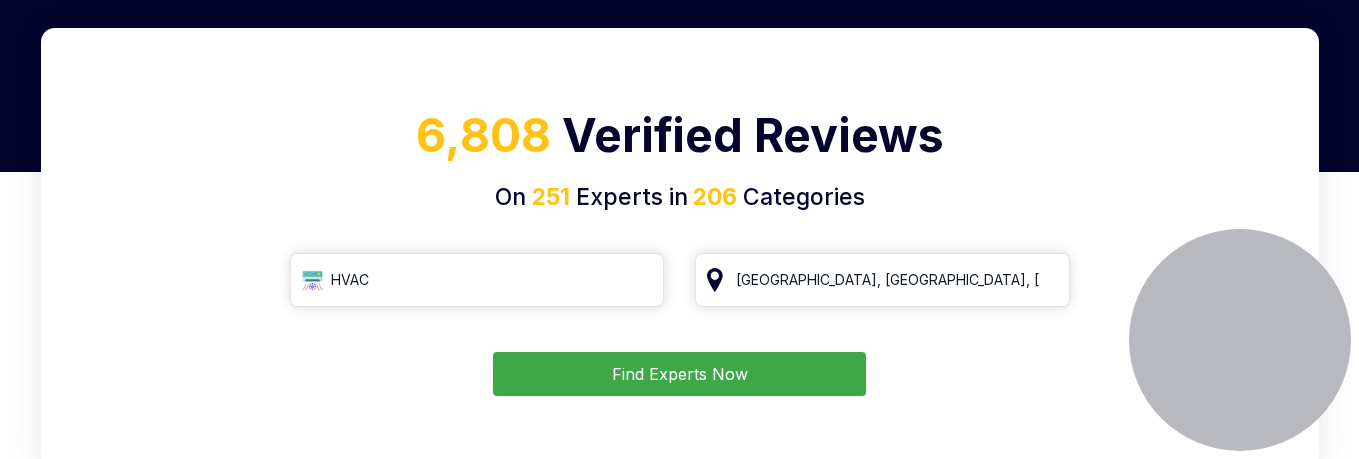 scroll, scrollTop: 120, scrollLeft: 0, axis: vertical 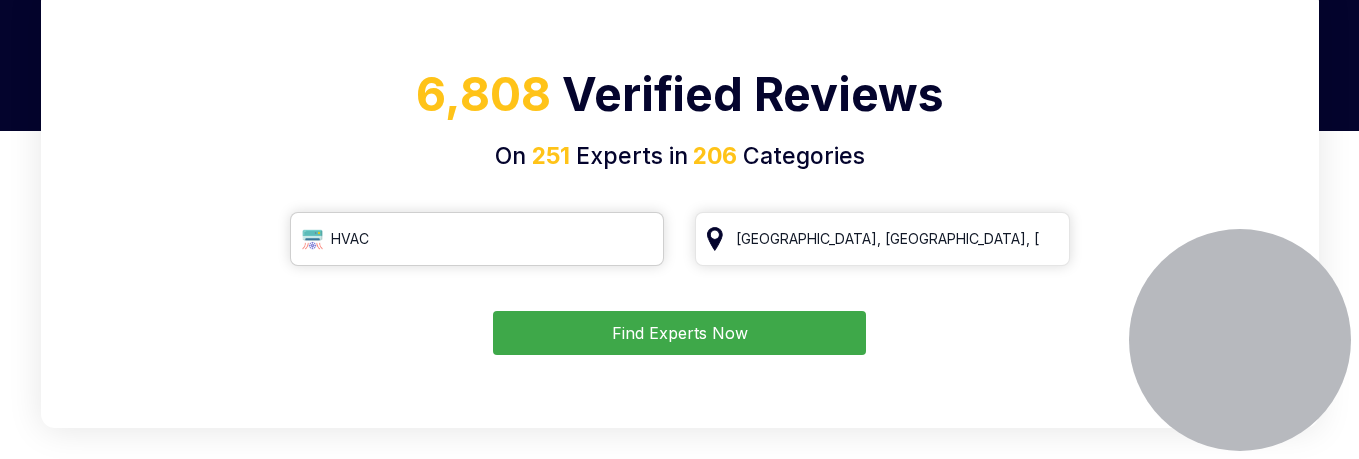click on "HVAC" at bounding box center (477, 239) 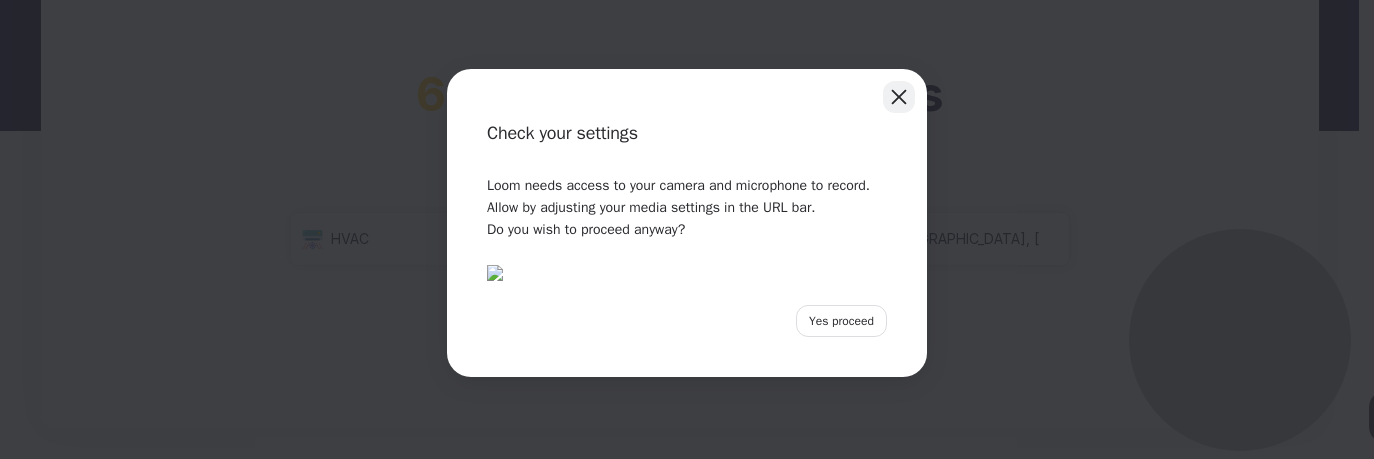 click at bounding box center (899, 97) 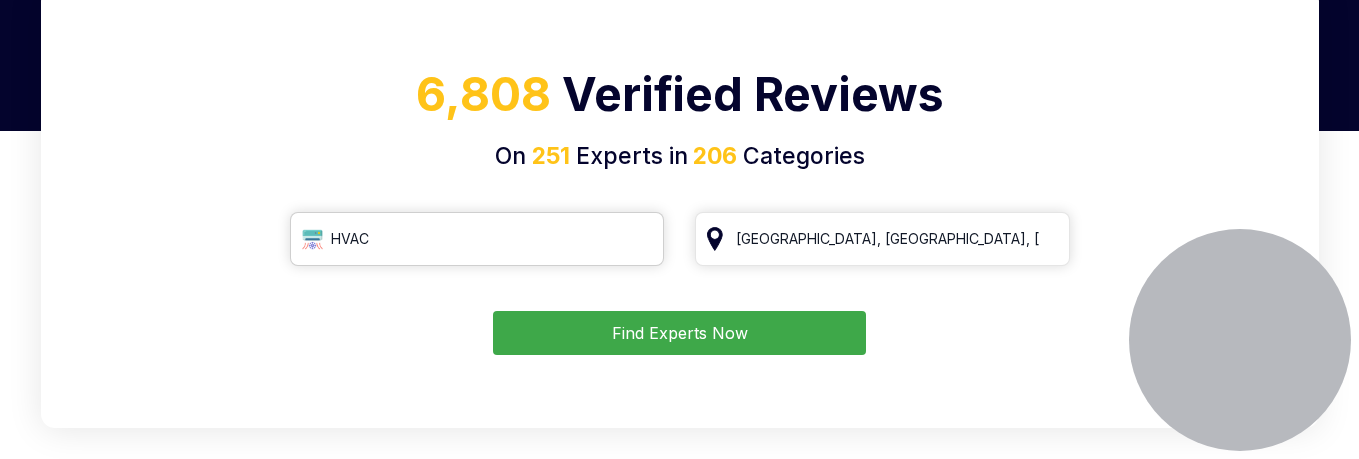 click on "HVAC" at bounding box center (477, 239) 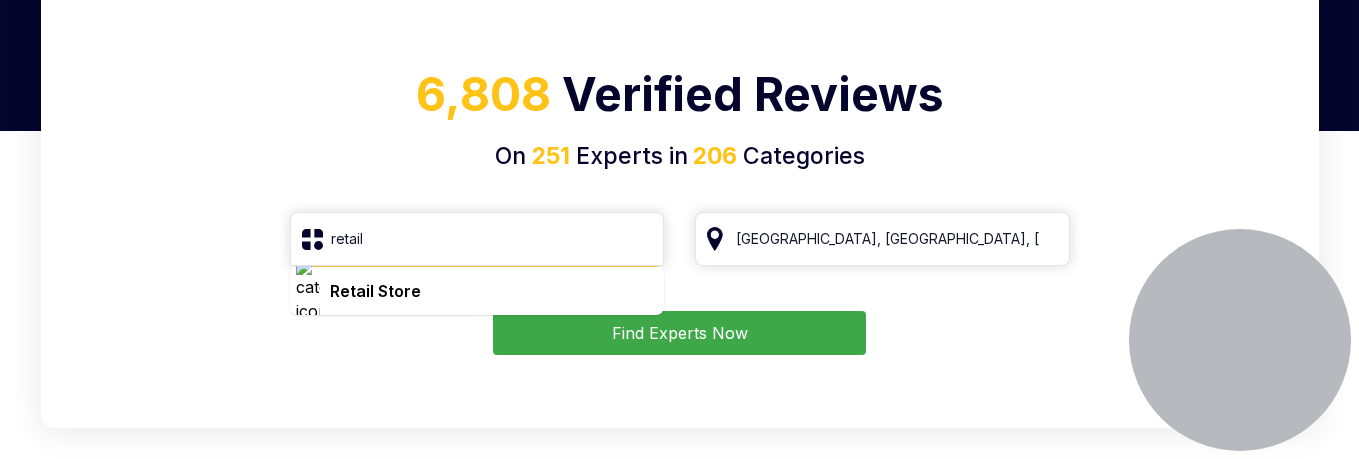 click on "Retail Store" at bounding box center (375, 291) 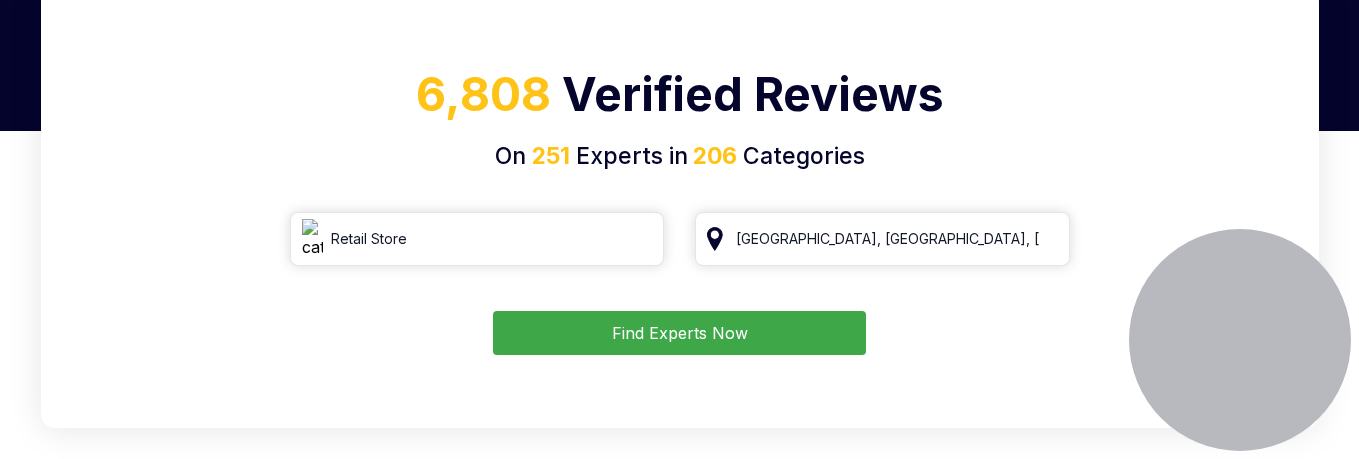 click on "Find Experts Now" at bounding box center [679, 333] 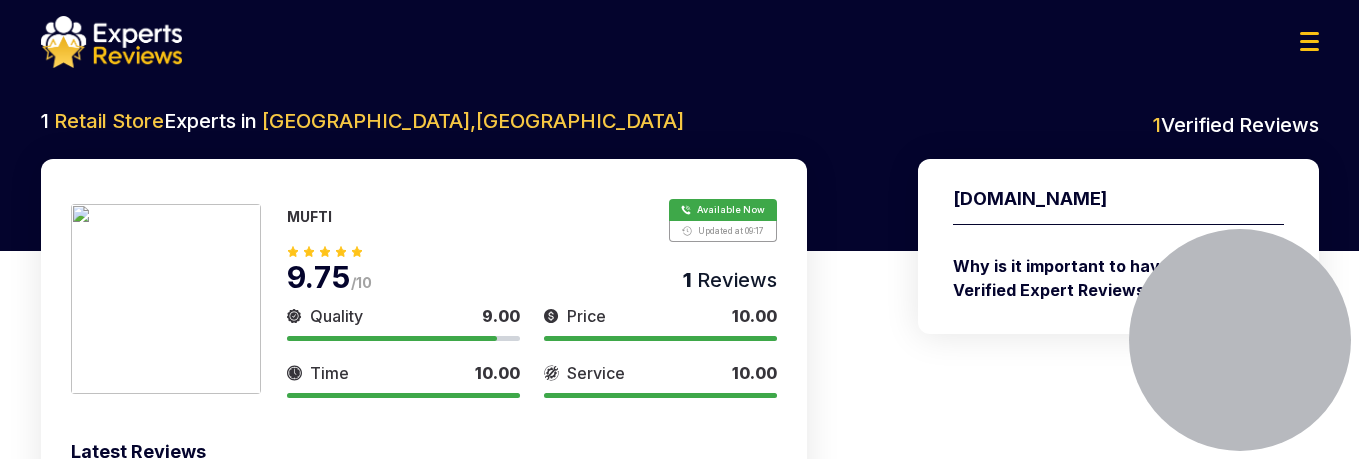click on "Ahmedabad ,  India" at bounding box center [473, 121] 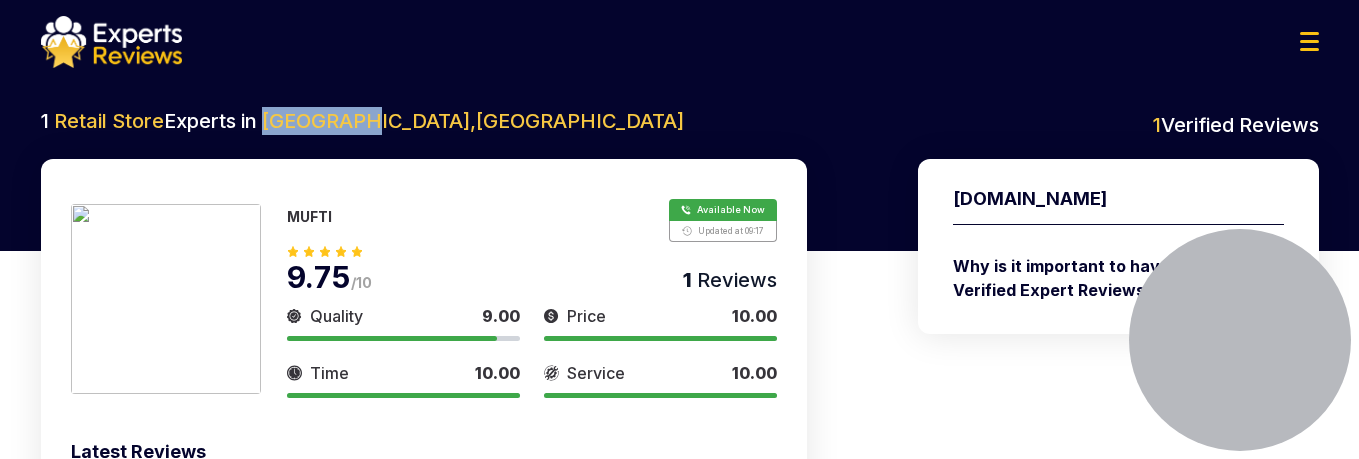 click on "Ahmedabad ,  India" at bounding box center (473, 121) 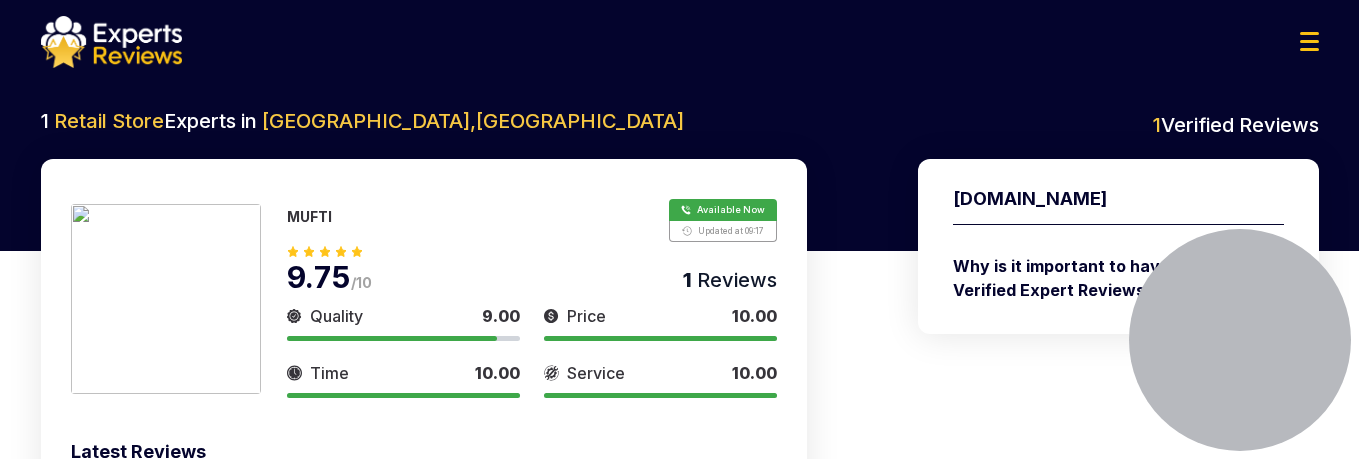 click on "1   Retail Store  Experts in   Ahmedabad ,  India 1  Verified Reviews MUFTI Available Now Updated at 09:17 9.75 /10 1   Reviews Quality 9.00 Price 10.00 Time 10.00 Service 10.00 Quality 9 Price 10 Time 10 Service 10 Latest Reviews Manoj Rajput Ahmedabad 5 2-Jul-2025 View all reviews 1  Verified Reviews Experts.Reviews Experts.Reviews Why is it important to have Verified Expert Reviews? + - Because reviews can easily be fake and bought by “experts”. You can google “Buy Google Reviews” and you will find plenty of sites to buy Google/Facebook Reviews for a couple of bucks.
The only way to verify you are dealing with real expert reviews is to have a 3rd party like us that verifies every review By Phone.
You will only be able to see Expert Phone Number by providing your Phone Number for verification and later review by you. This is what all previous reviewers on our site did and that is the only true way to have verified reviews.
We will NEVER let business pay us to change a bad review." at bounding box center [680, 396] 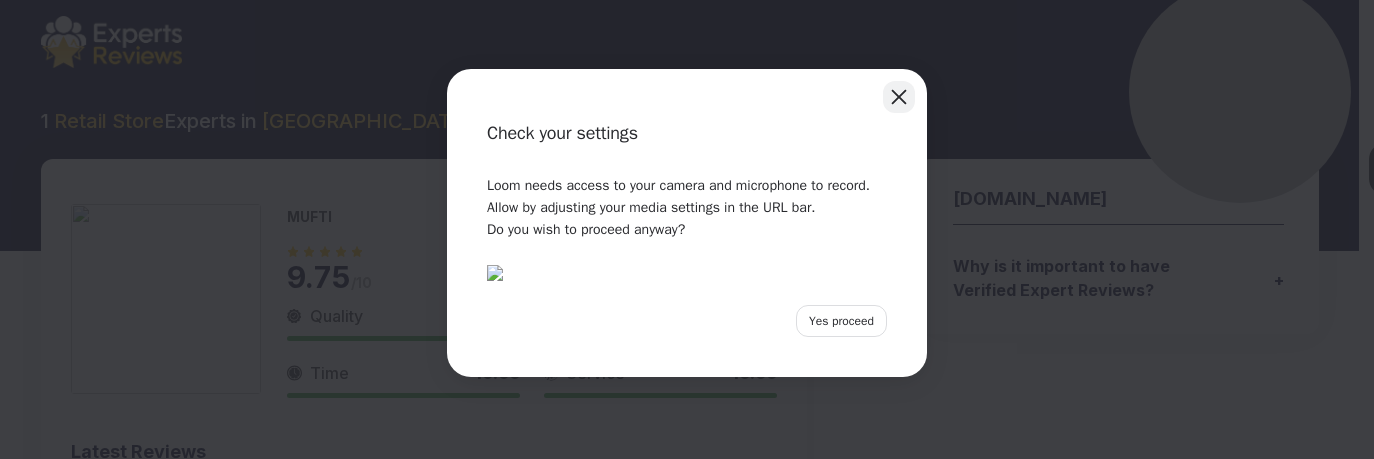 click at bounding box center (899, 97) 